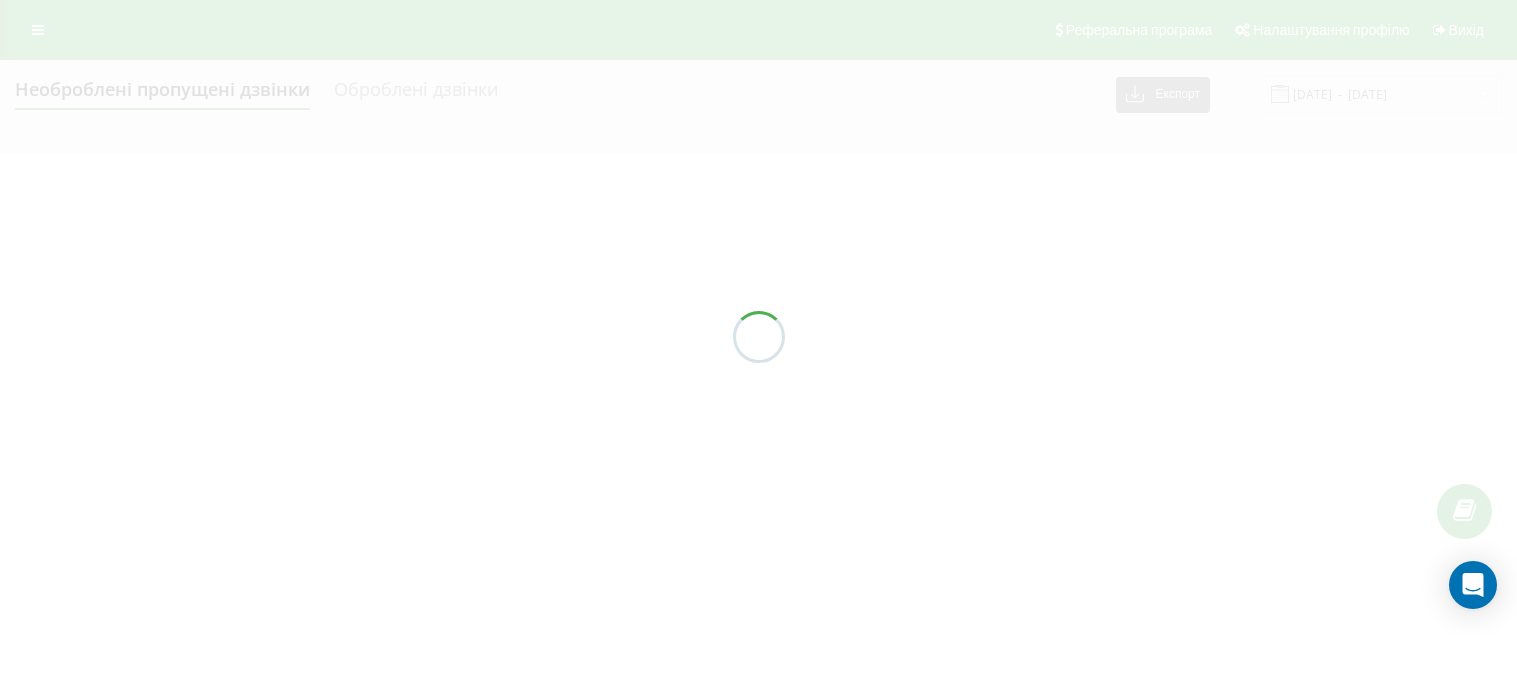 scroll, scrollTop: 0, scrollLeft: 0, axis: both 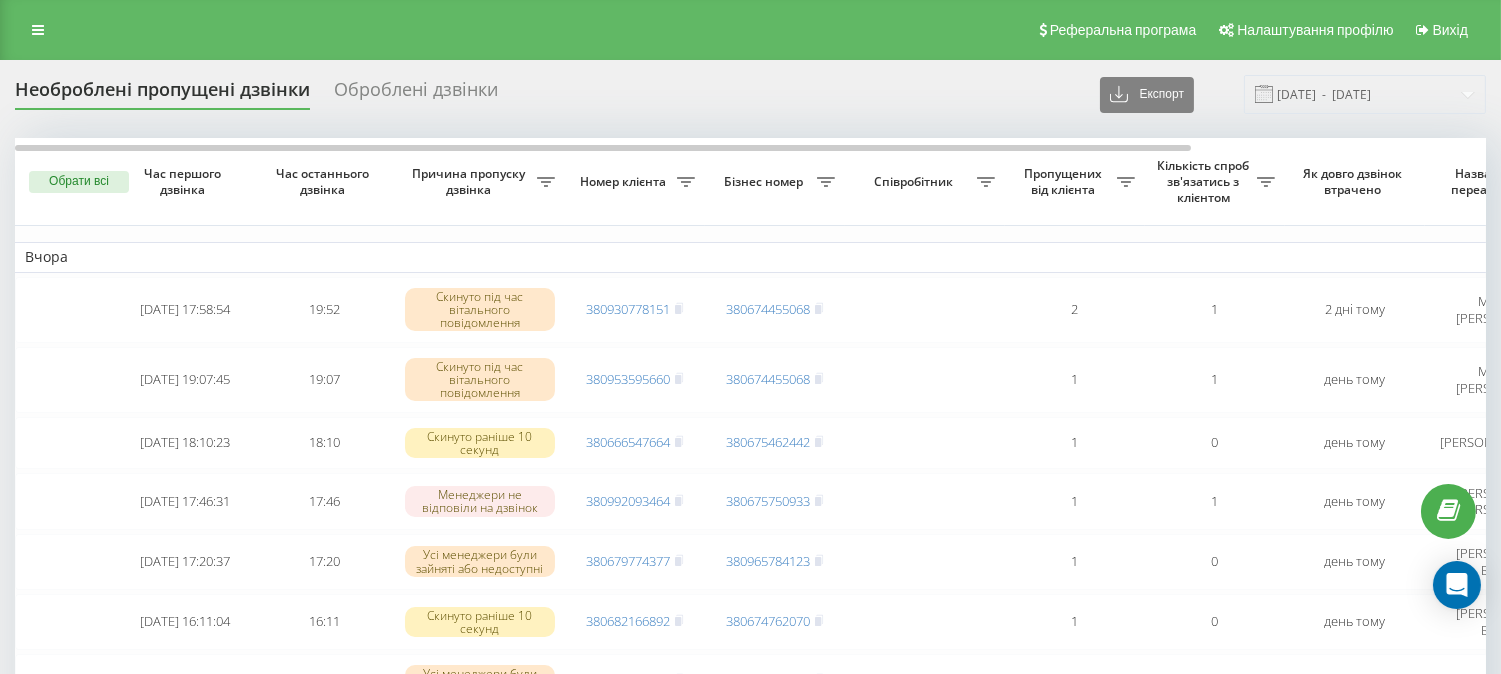 click on "Реферальна програма Налаштування профілю Вихід" at bounding box center (750, 30) 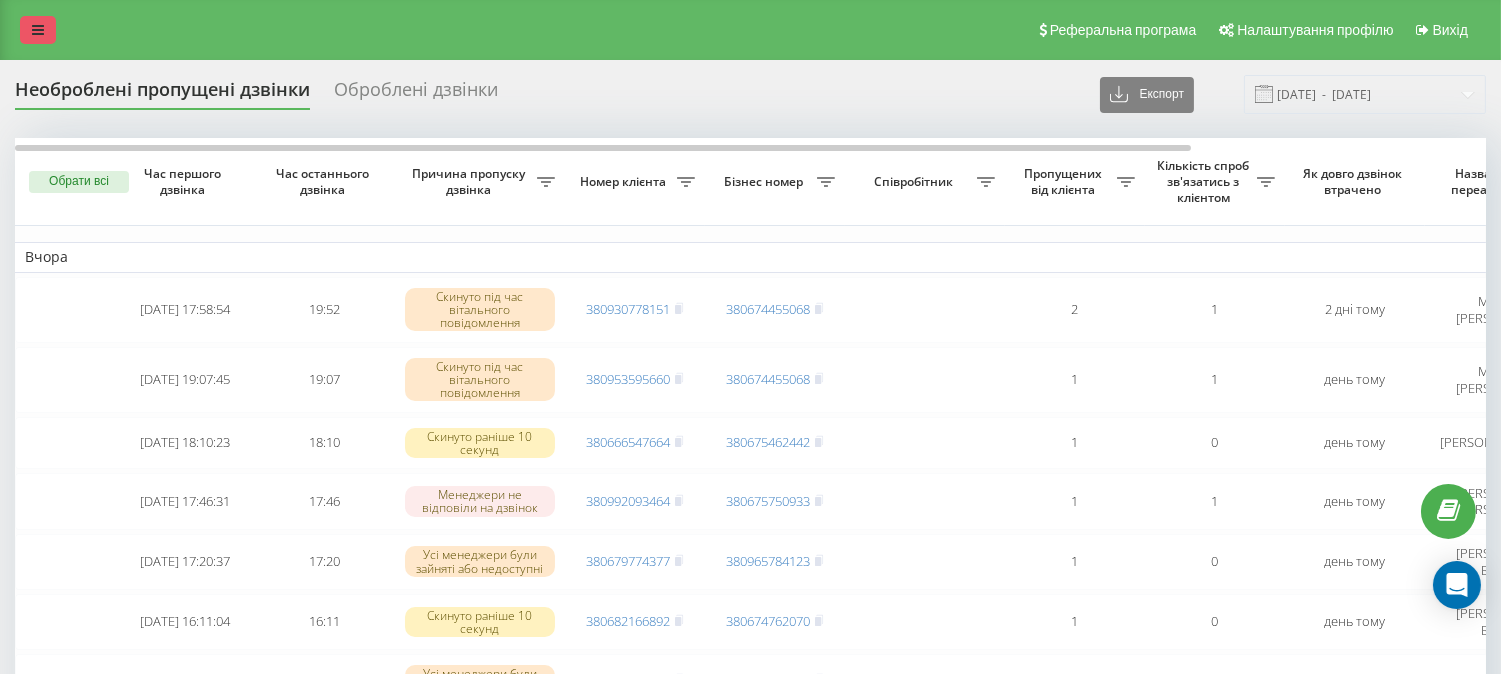 click at bounding box center [38, 30] 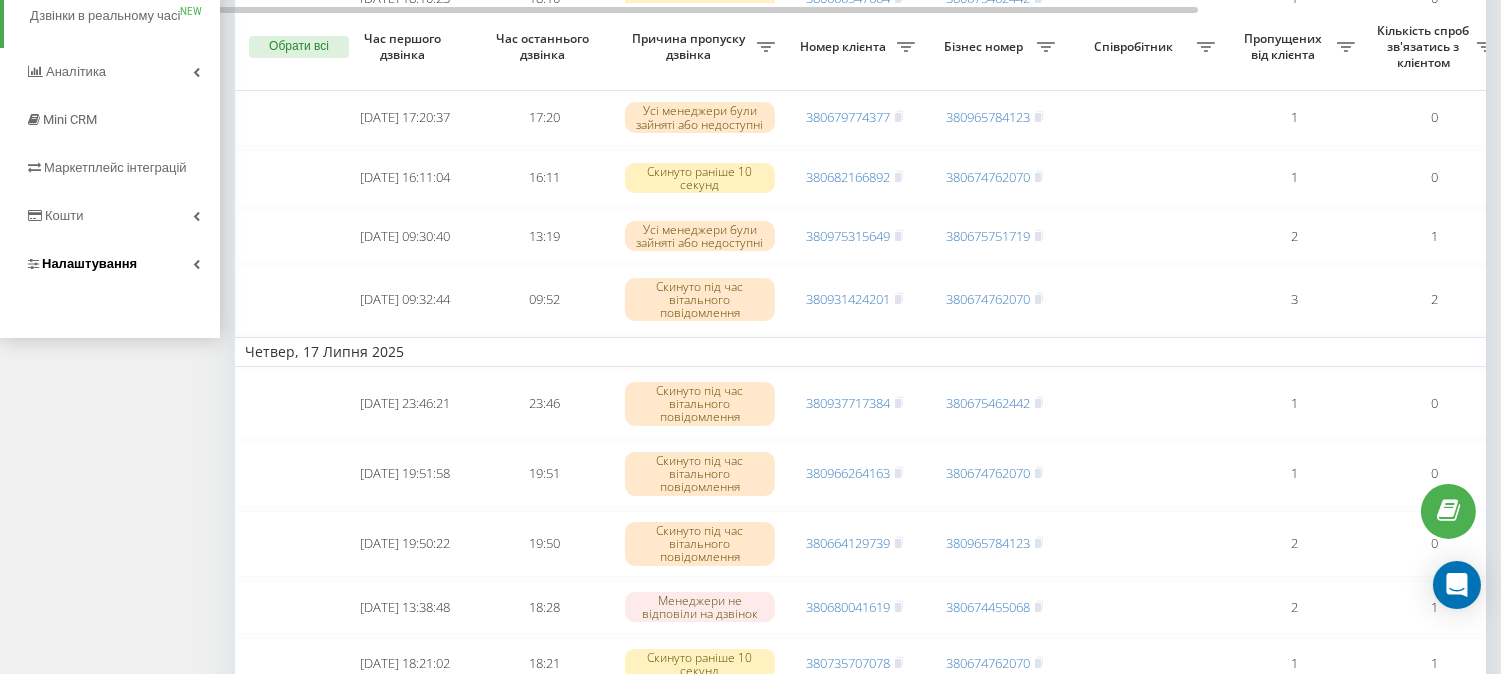 click on "Налаштування" at bounding box center [89, 263] 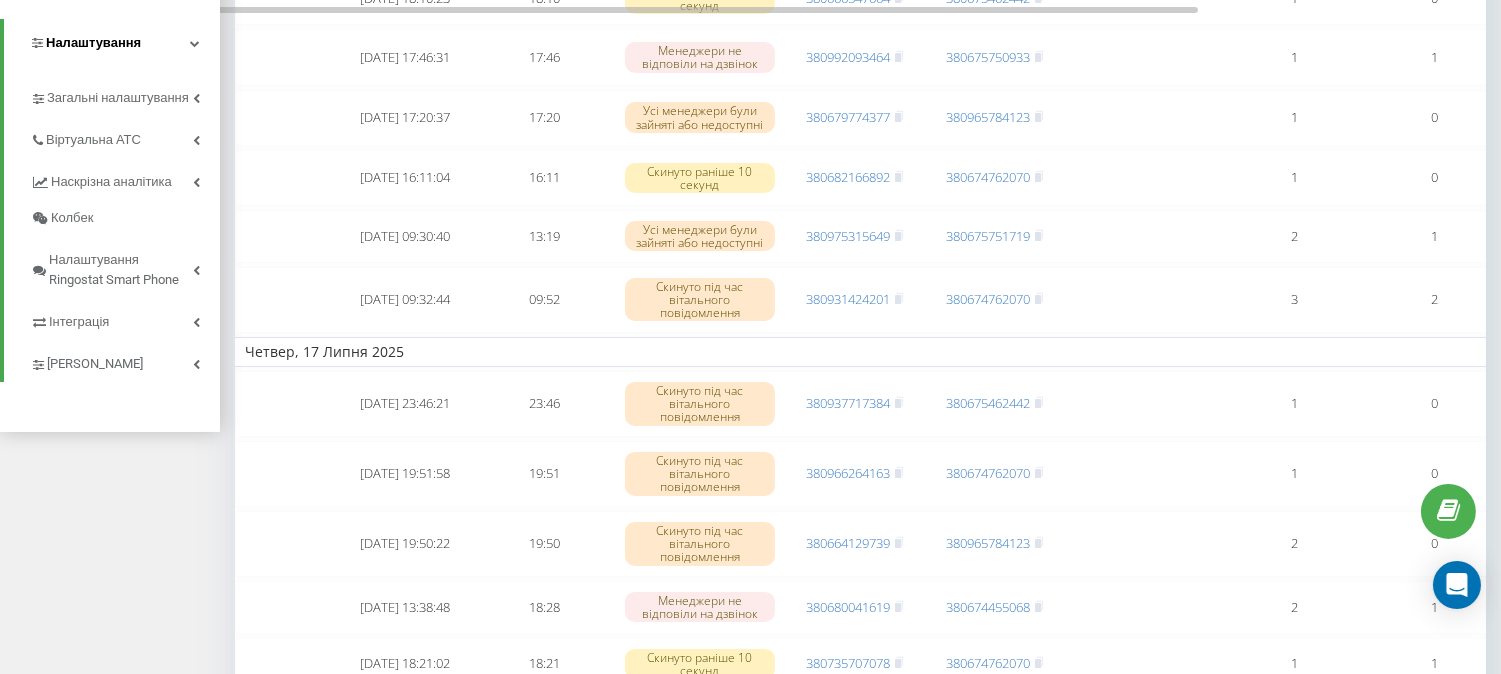 scroll, scrollTop: 223, scrollLeft: 0, axis: vertical 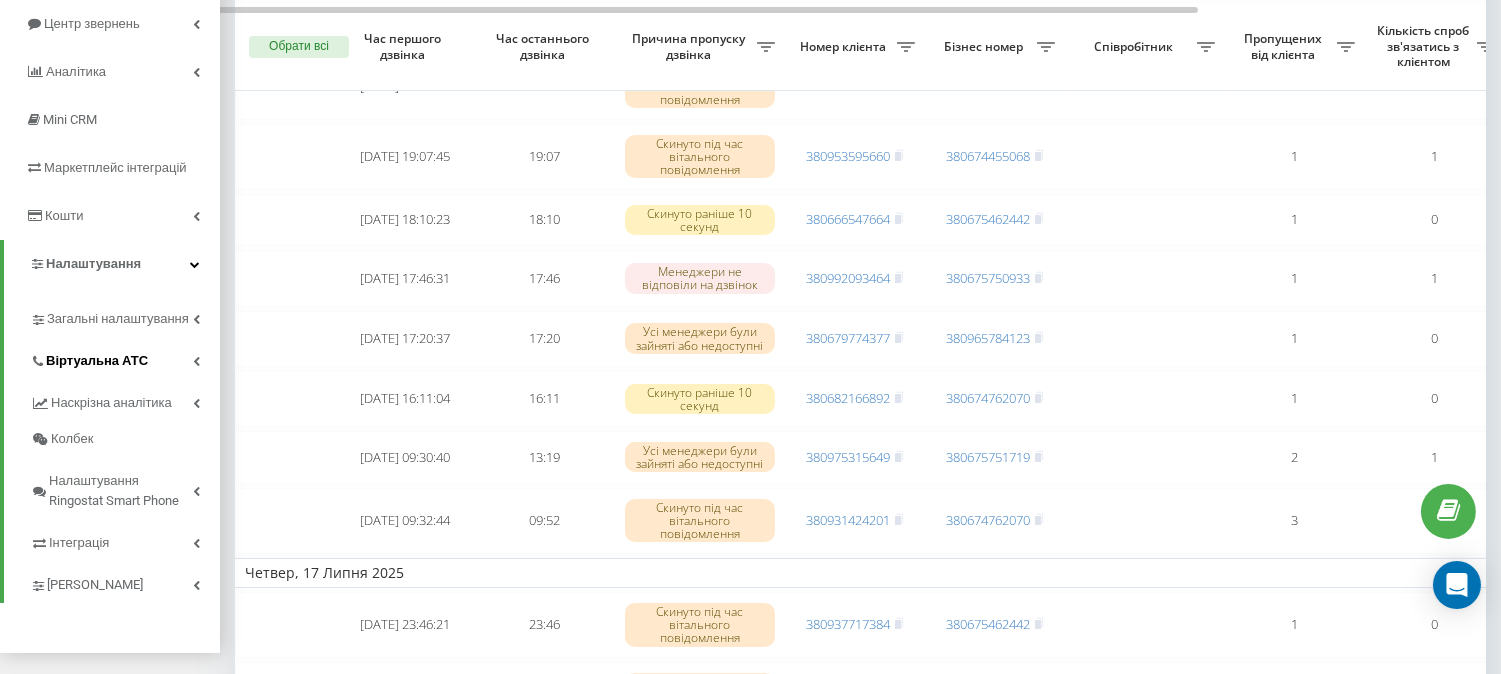 click on "Віртуальна АТС" at bounding box center (97, 361) 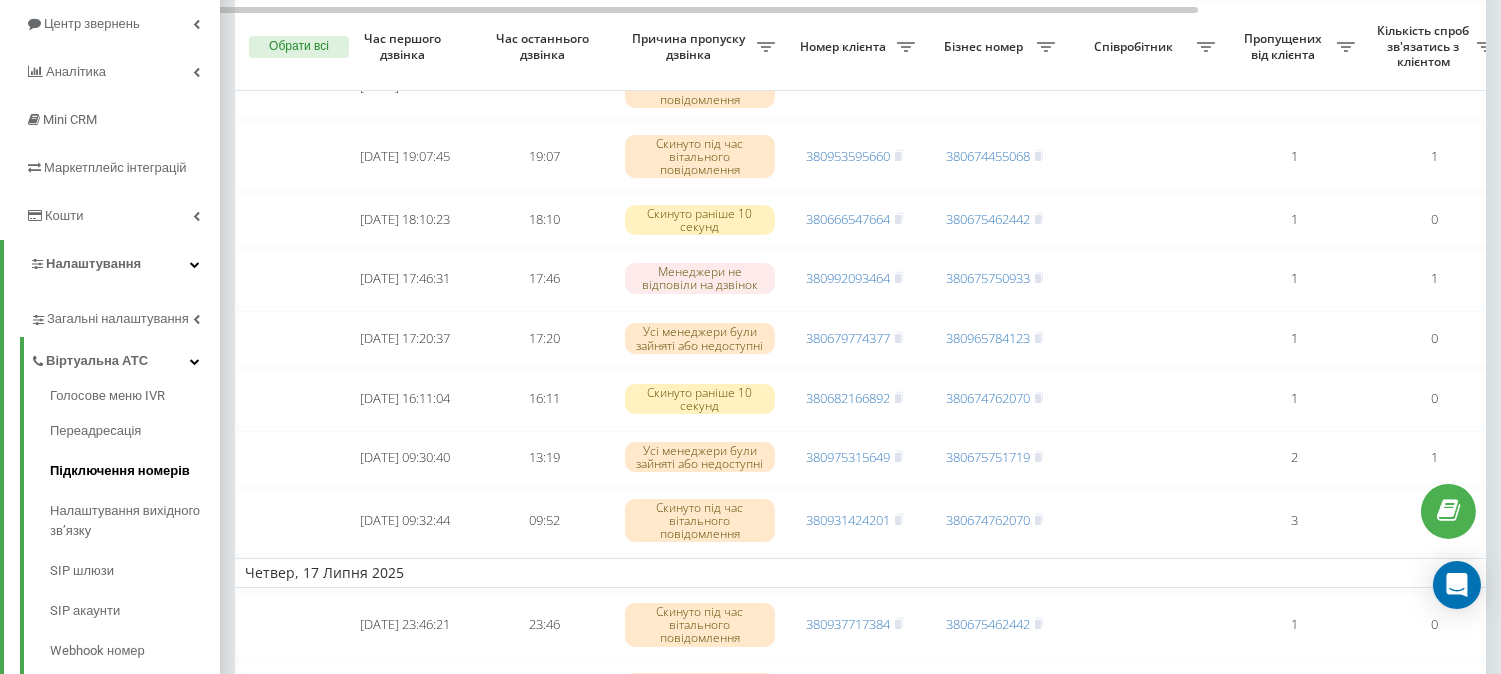 click on "Підключення номерів" at bounding box center [135, 471] 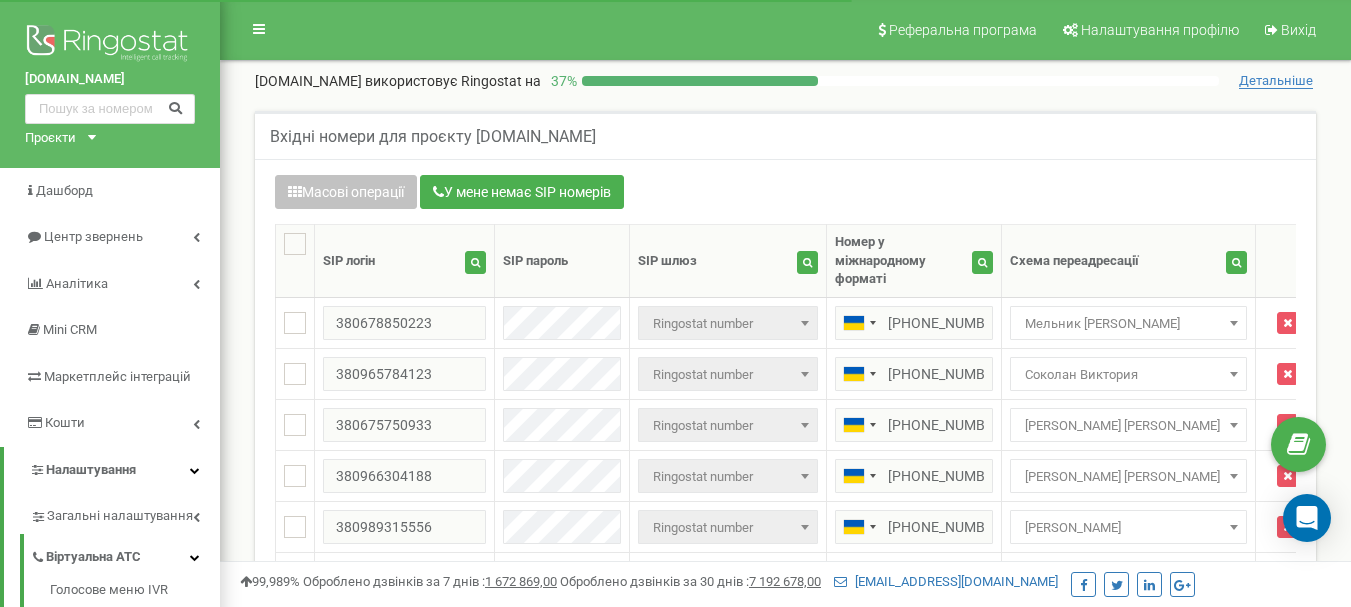 scroll, scrollTop: 300, scrollLeft: 0, axis: vertical 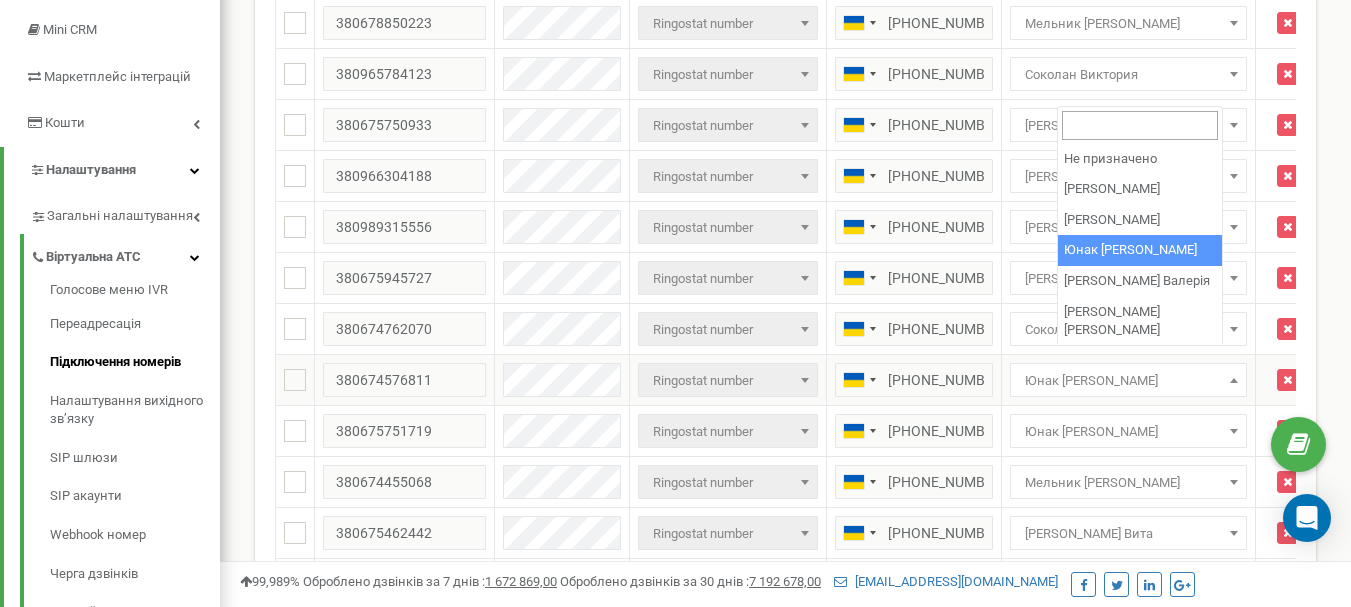 click on "Юнак [PERSON_NAME]" at bounding box center [1128, 381] 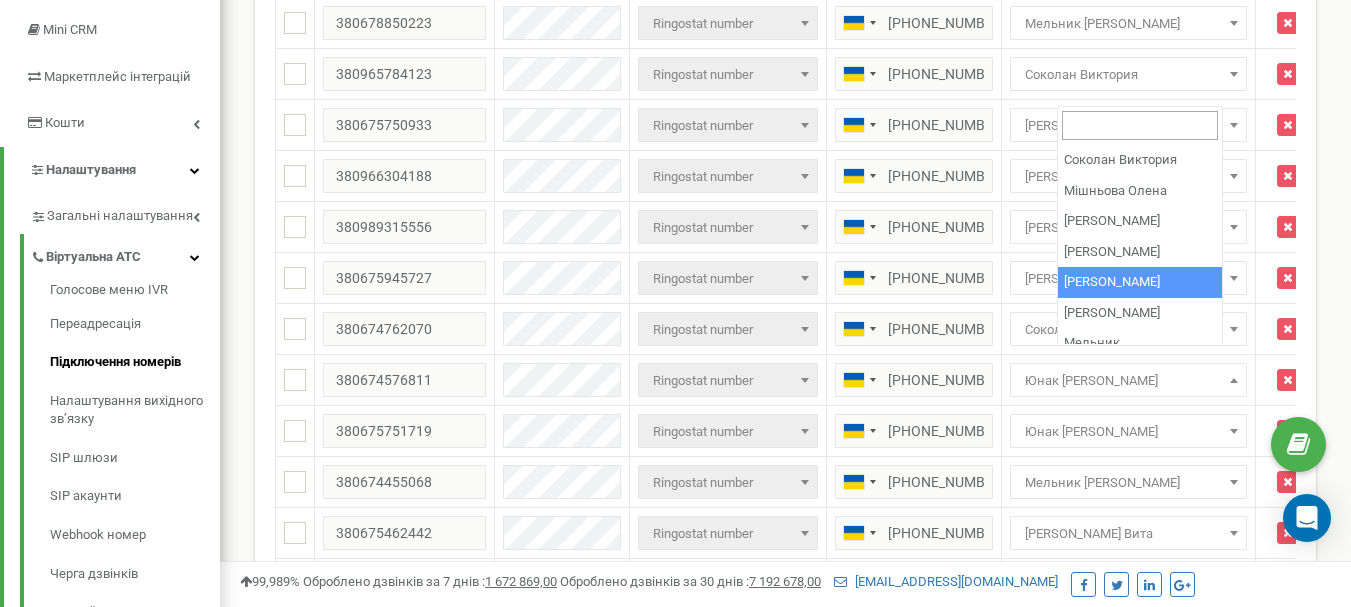 scroll, scrollTop: 380, scrollLeft: 0, axis: vertical 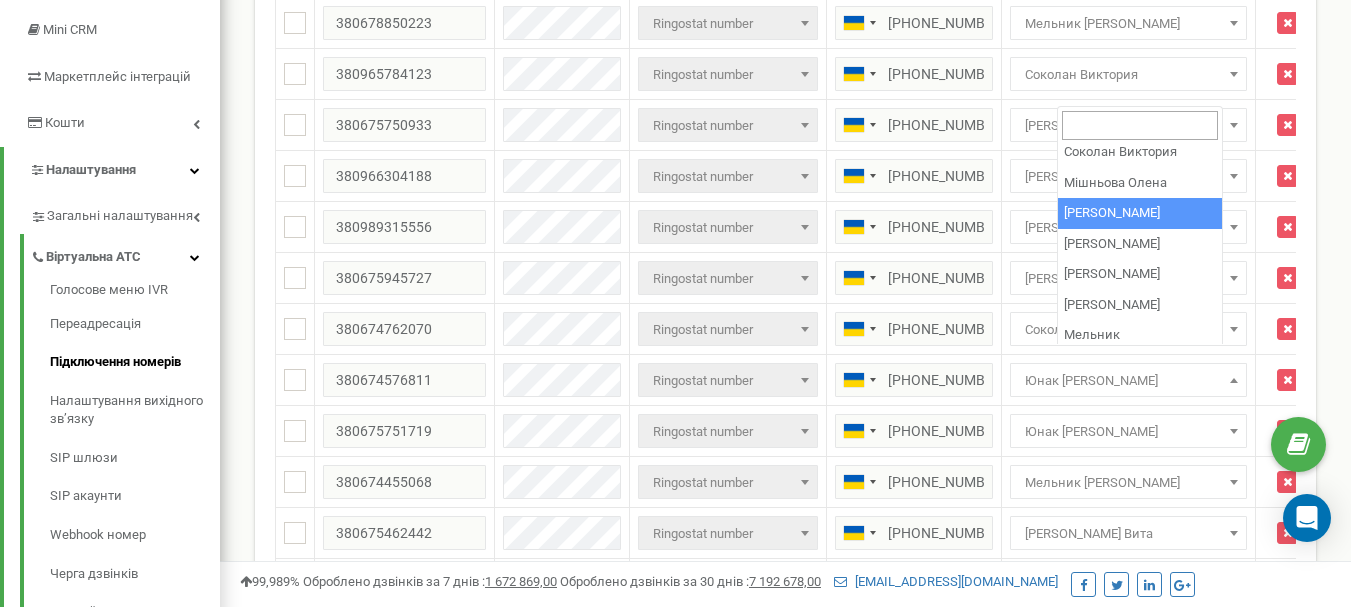 select on "119946" 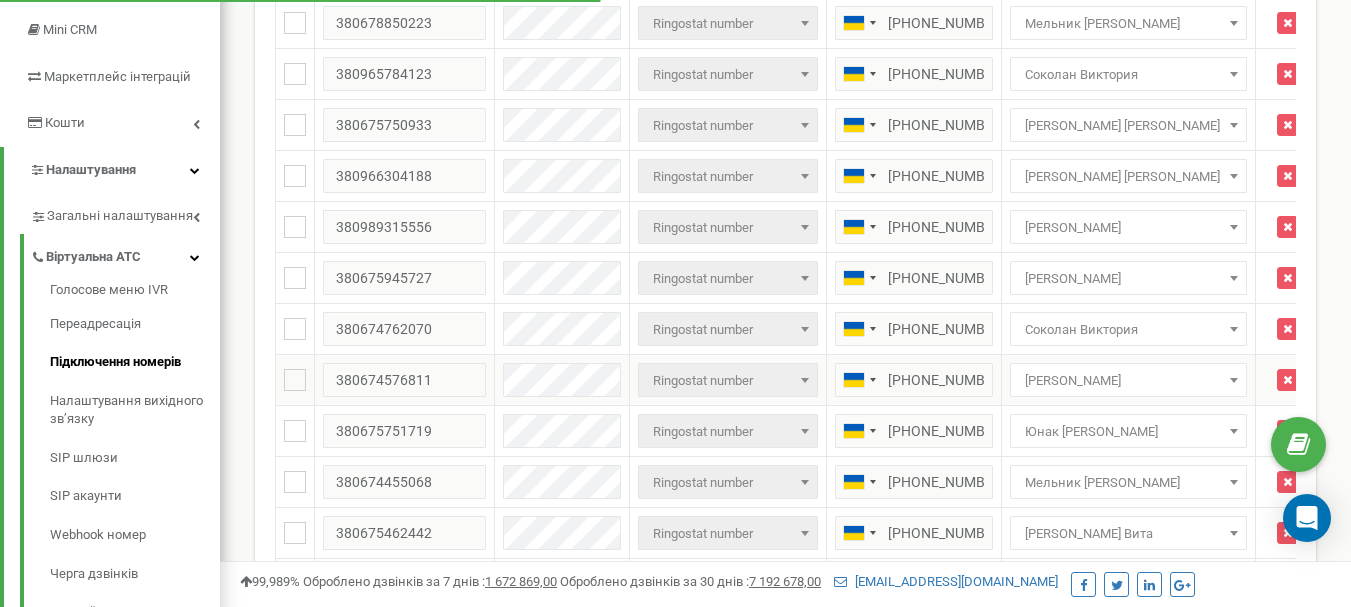 scroll, scrollTop: 0, scrollLeft: 0, axis: both 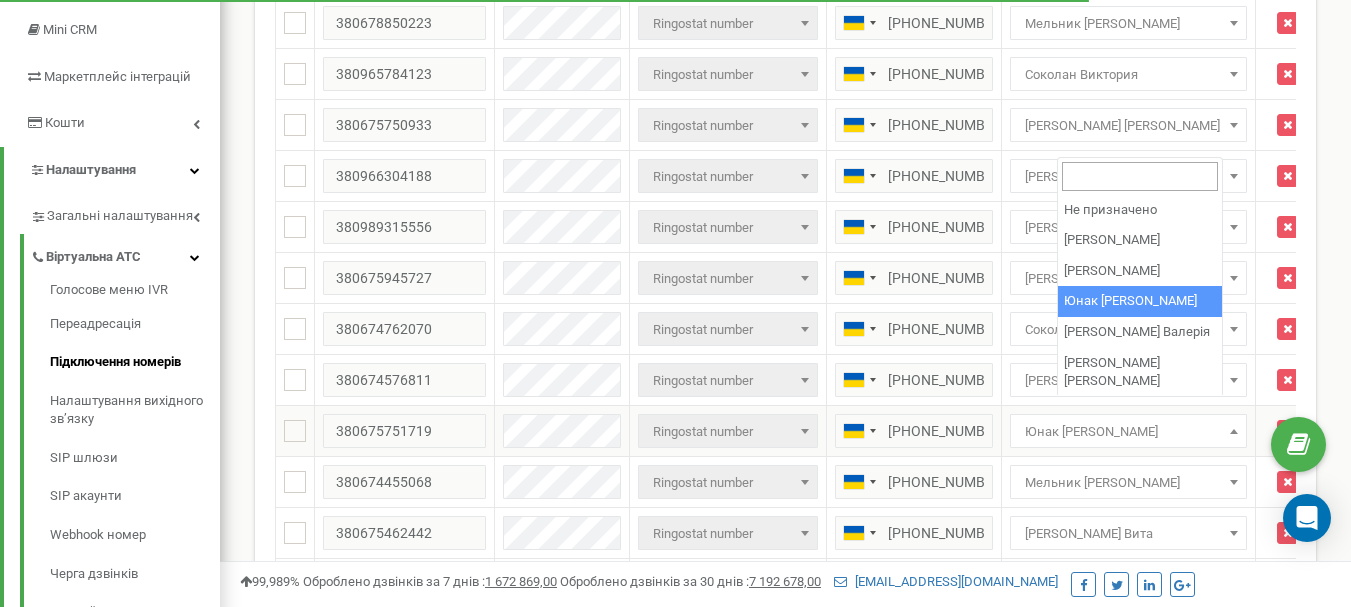 click on "Юнак [PERSON_NAME]" at bounding box center (1128, 432) 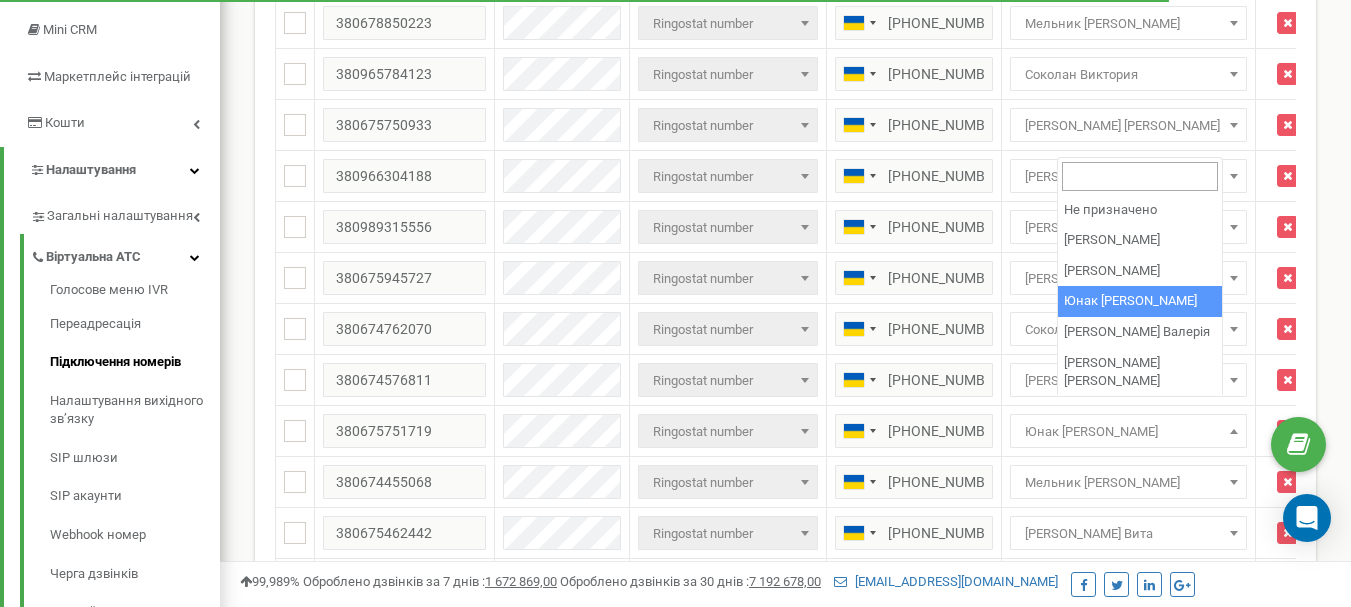 scroll, scrollTop: 380, scrollLeft: 0, axis: vertical 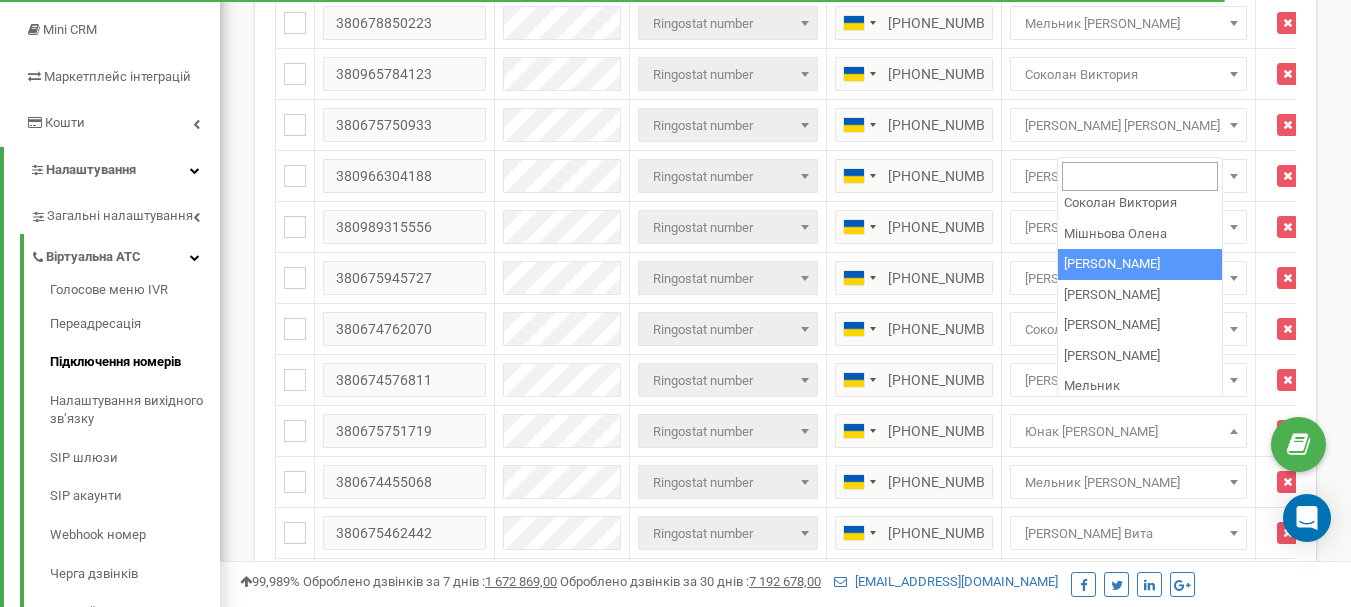 select on "119946" 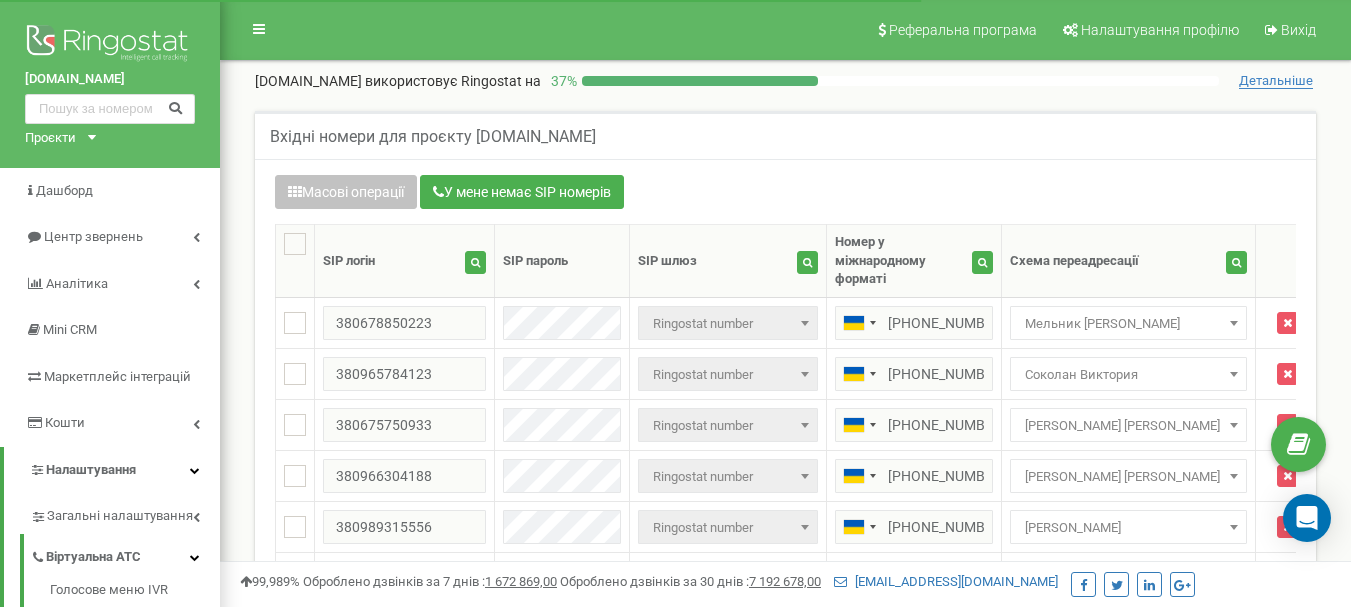 scroll, scrollTop: 300, scrollLeft: 0, axis: vertical 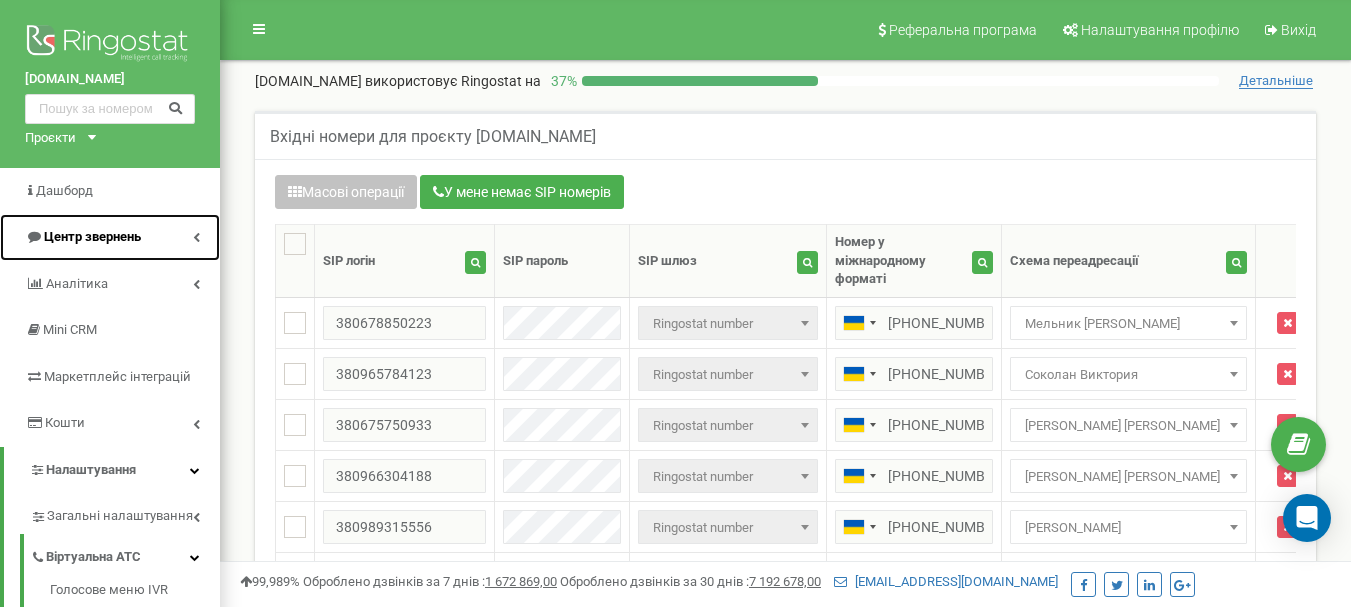 click on "Центр звернень" at bounding box center (92, 236) 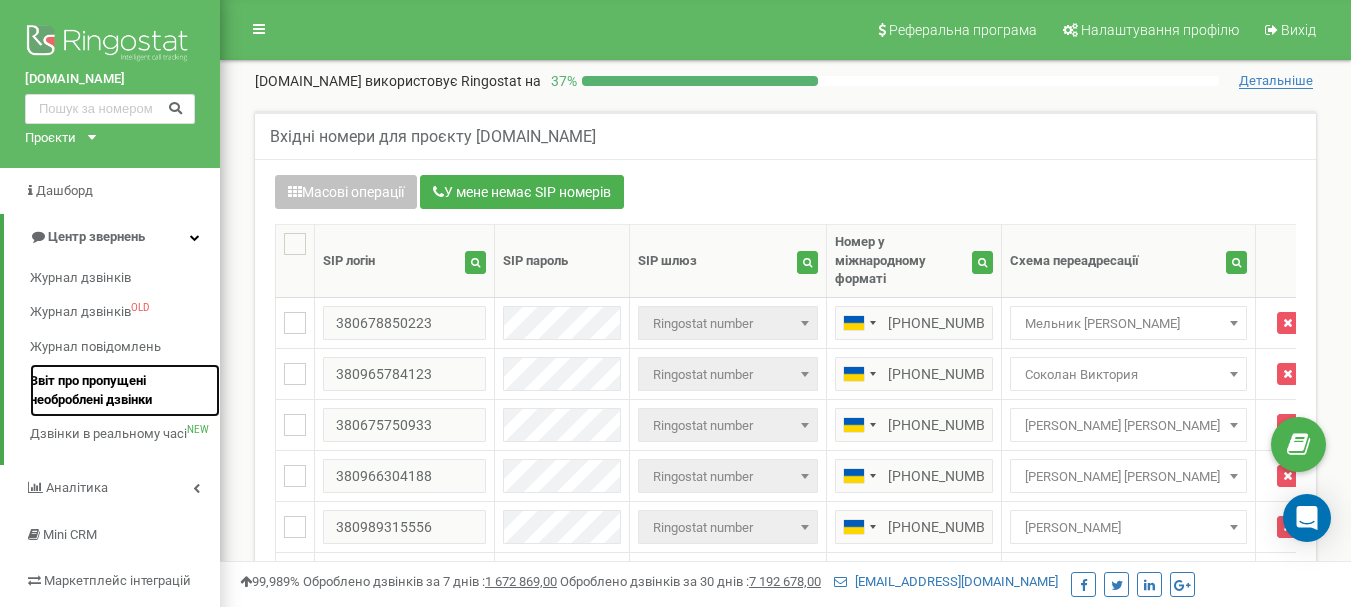 click on "Звіт про пропущені необроблені дзвінки" at bounding box center (120, 390) 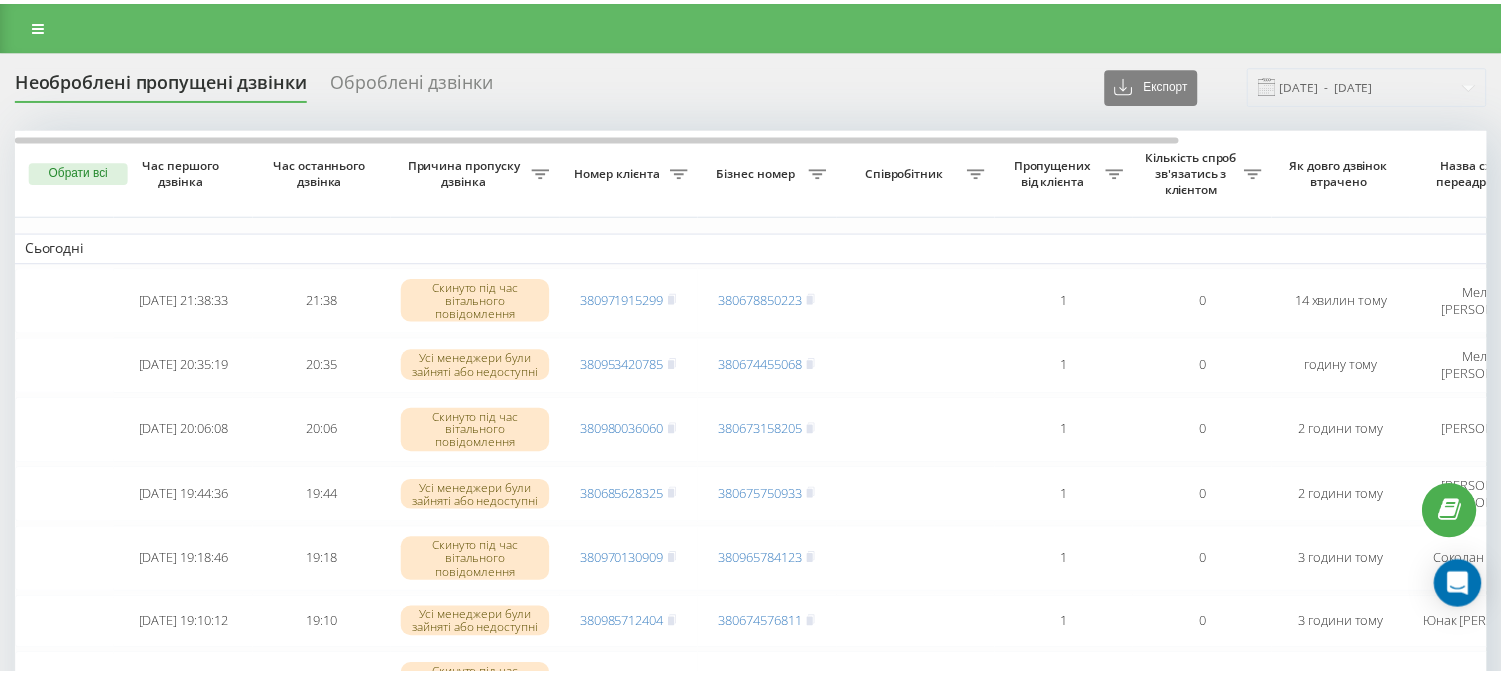 scroll, scrollTop: 0, scrollLeft: 0, axis: both 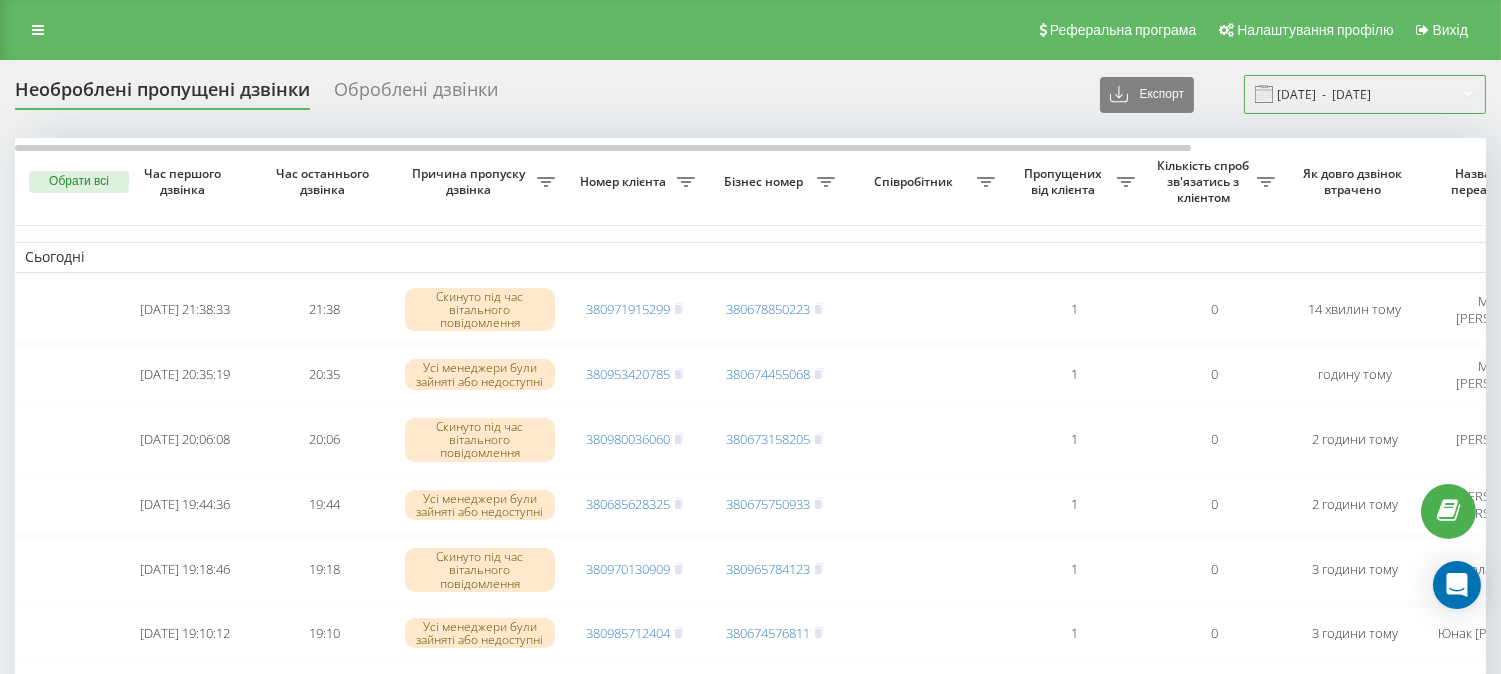 click on "[DATE]  -  [DATE]" at bounding box center (1365, 94) 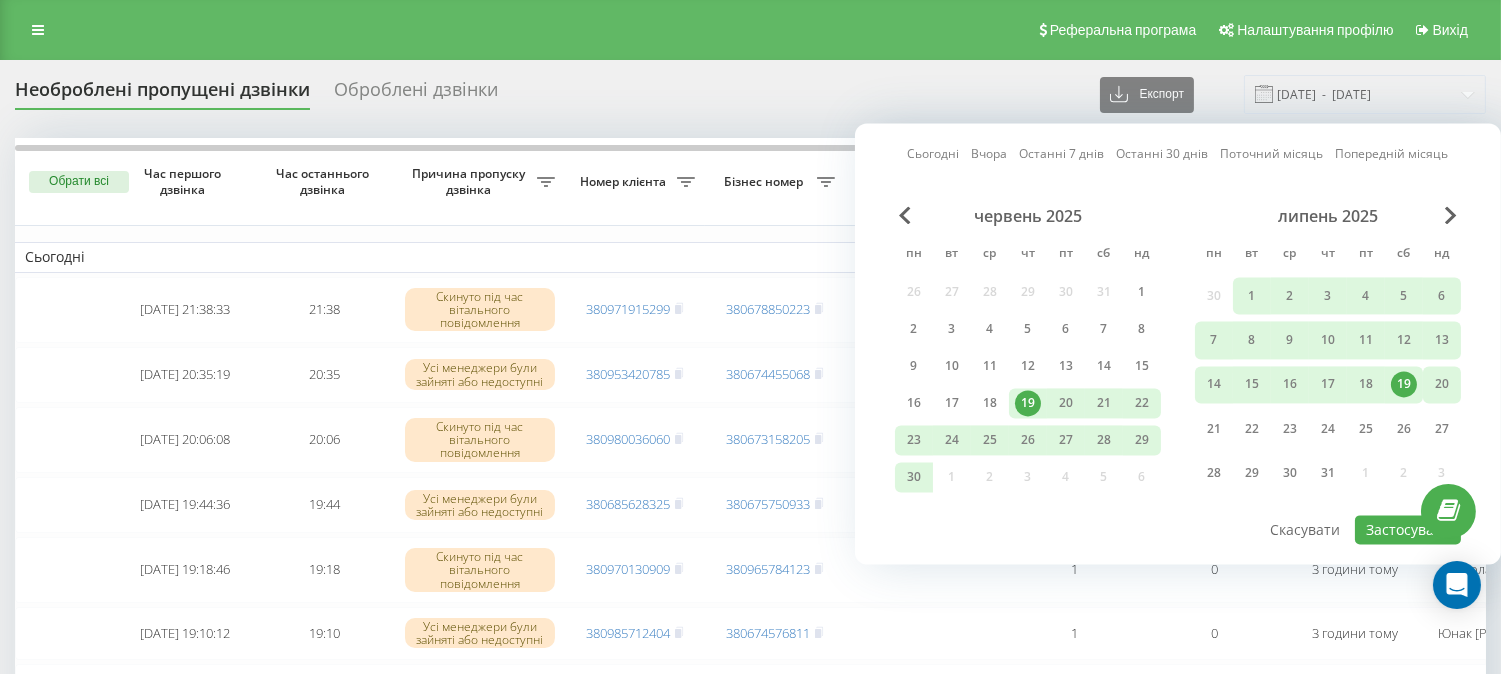 drag, startPoint x: 1411, startPoint y: 384, endPoint x: 1434, endPoint y: 382, distance: 23.086792 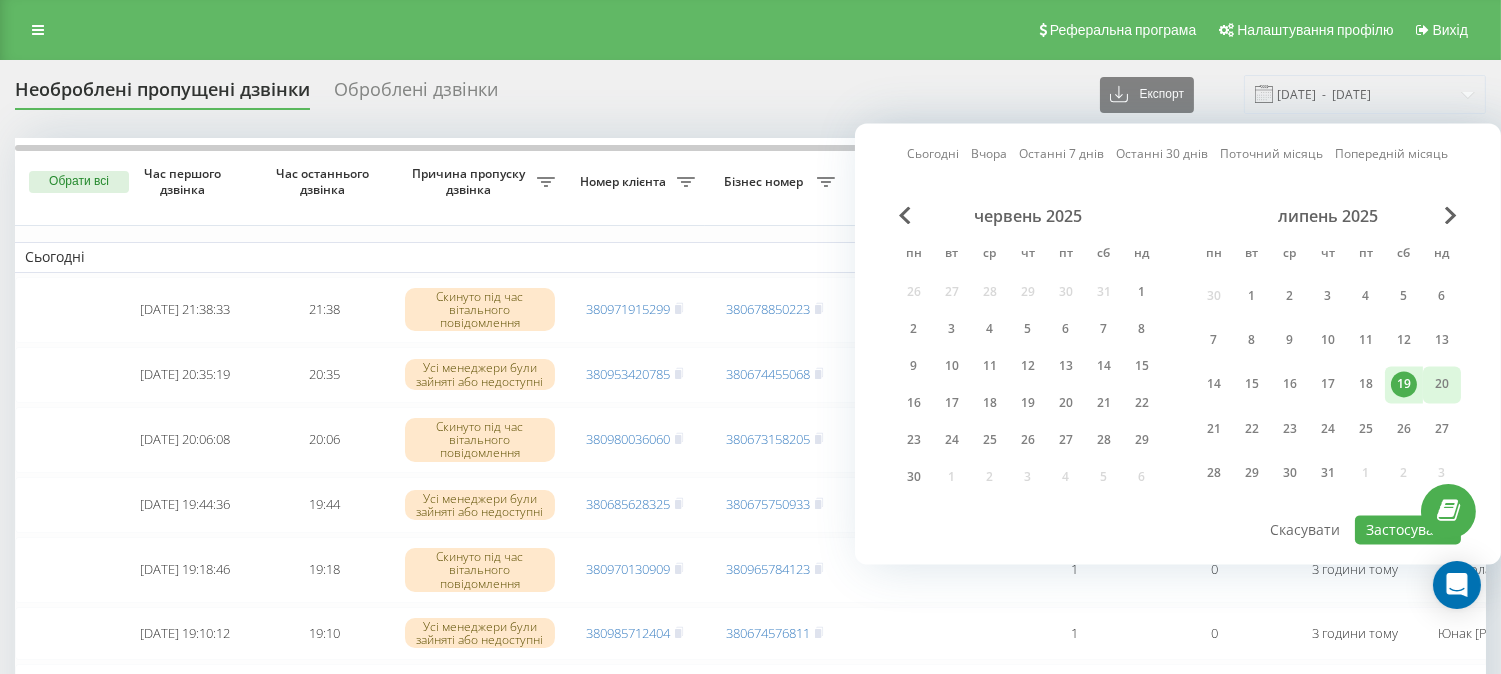 click on "20" at bounding box center [1442, 385] 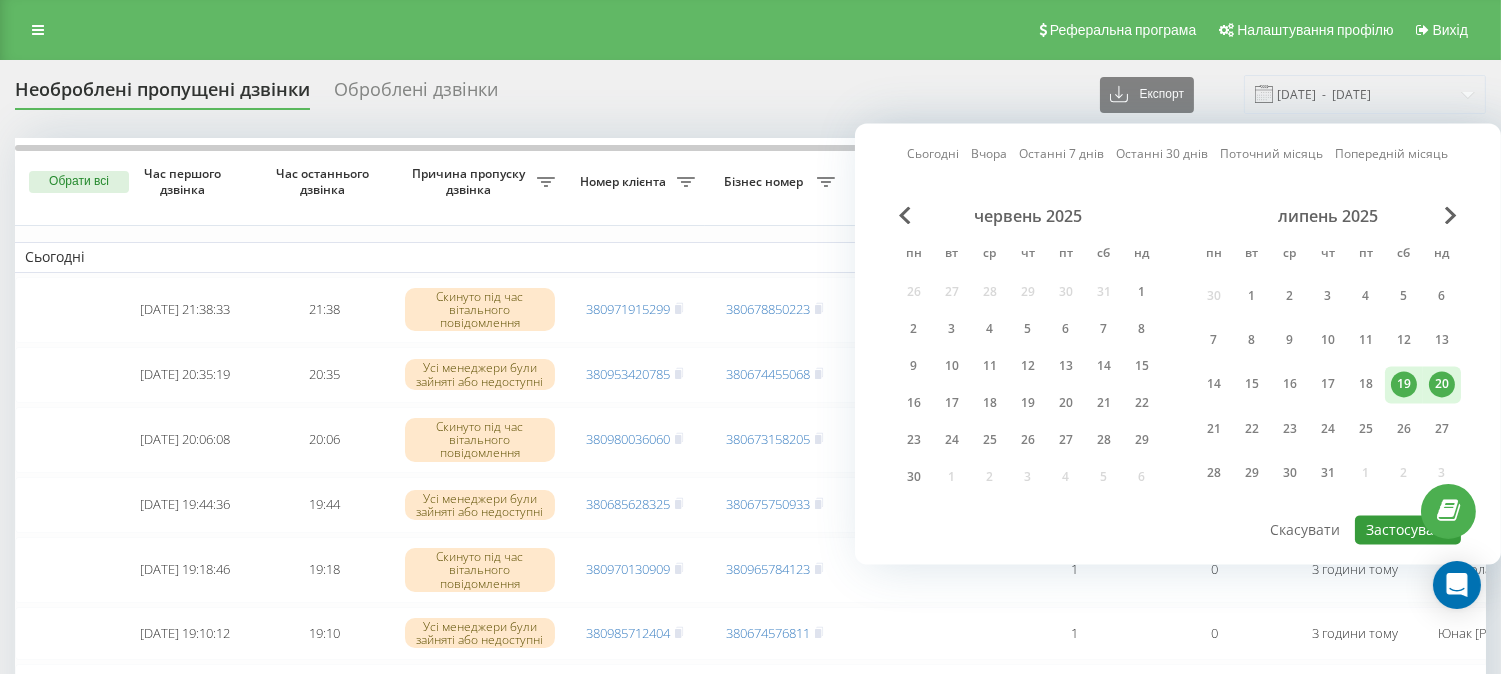 click on "Застосувати" at bounding box center [1408, 529] 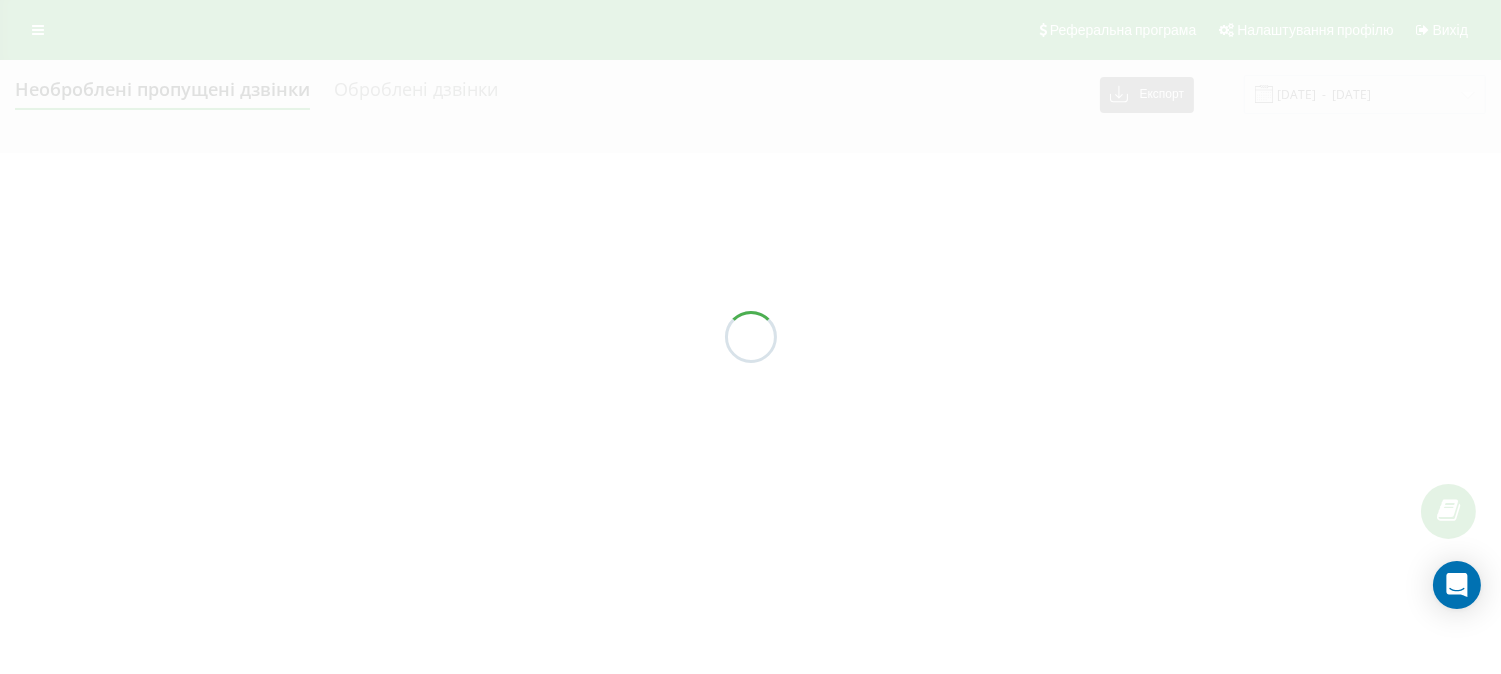 type on "[DATE]  -  [DATE]" 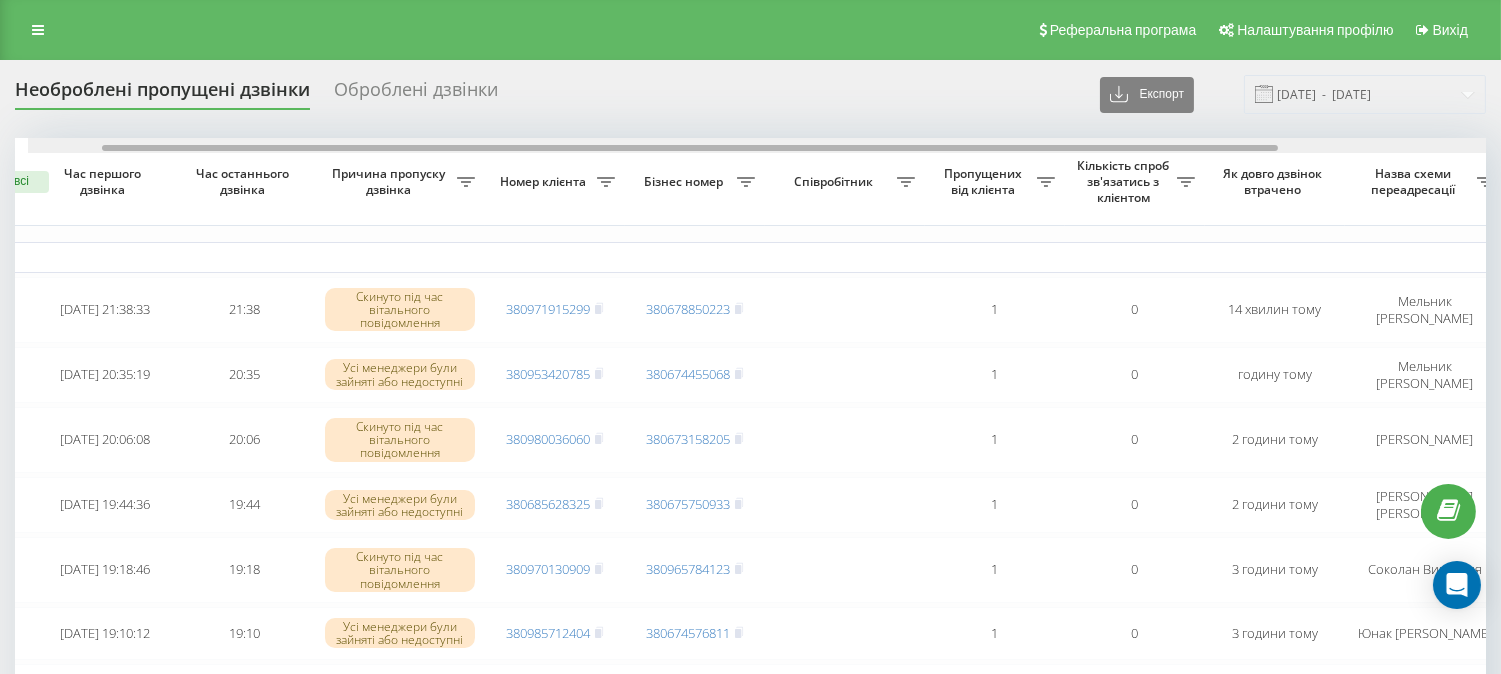 scroll, scrollTop: 0, scrollLeft: 93, axis: horizontal 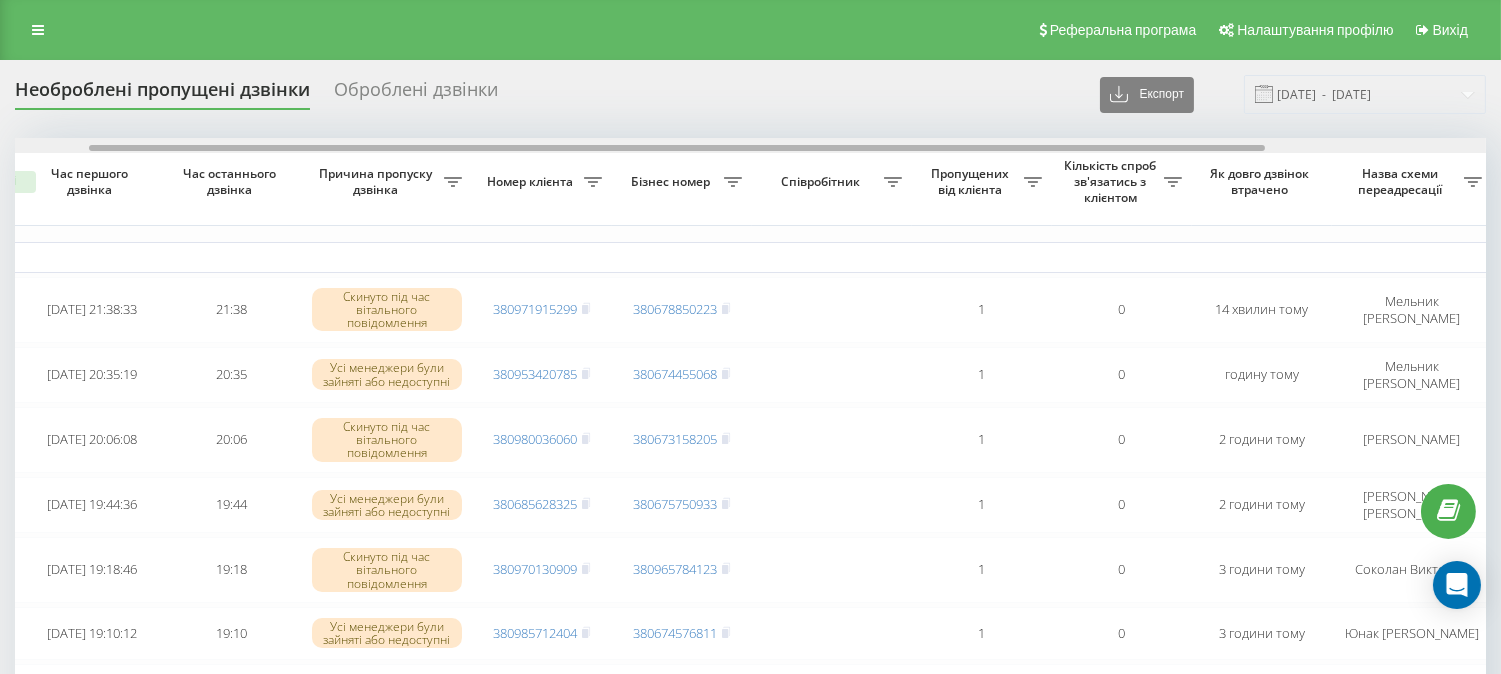 drag, startPoint x: 663, startPoint y: 147, endPoint x: 738, endPoint y: 151, distance: 75.10659 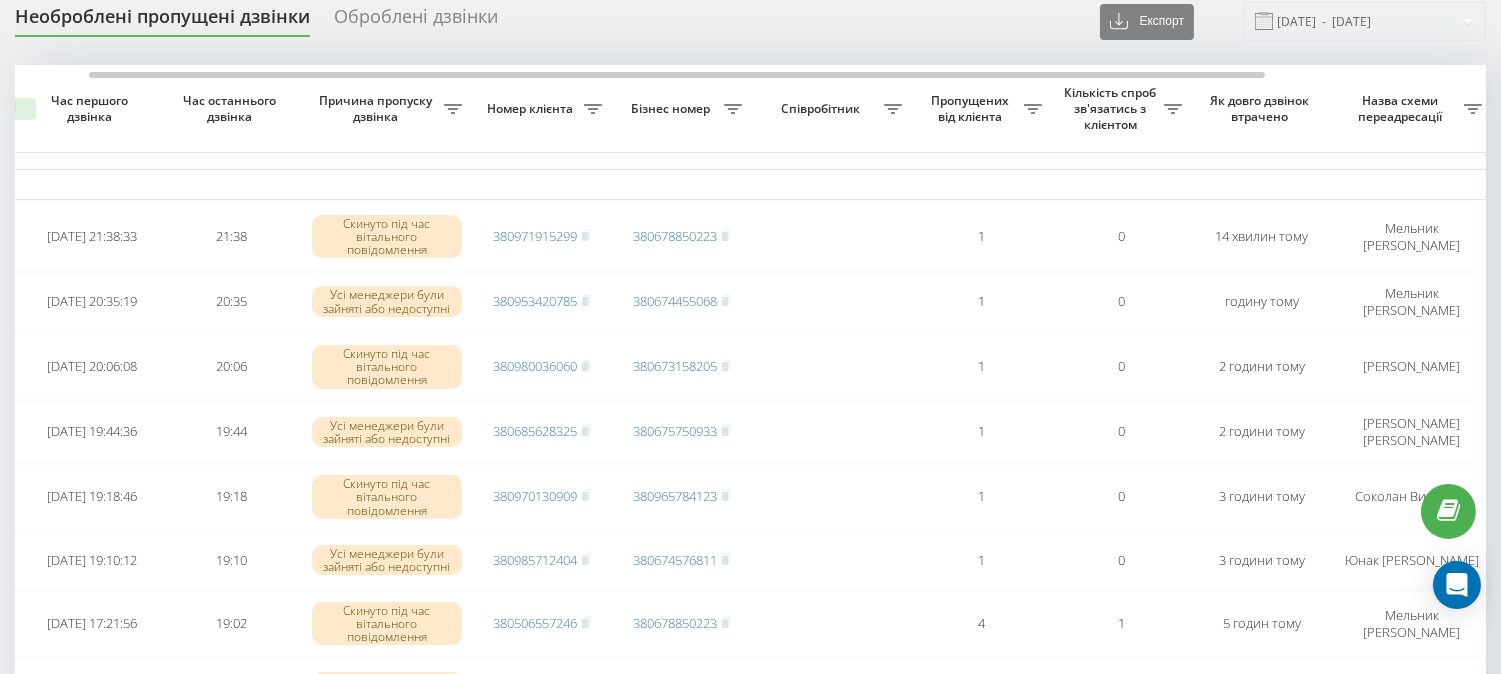scroll, scrollTop: 111, scrollLeft: 0, axis: vertical 